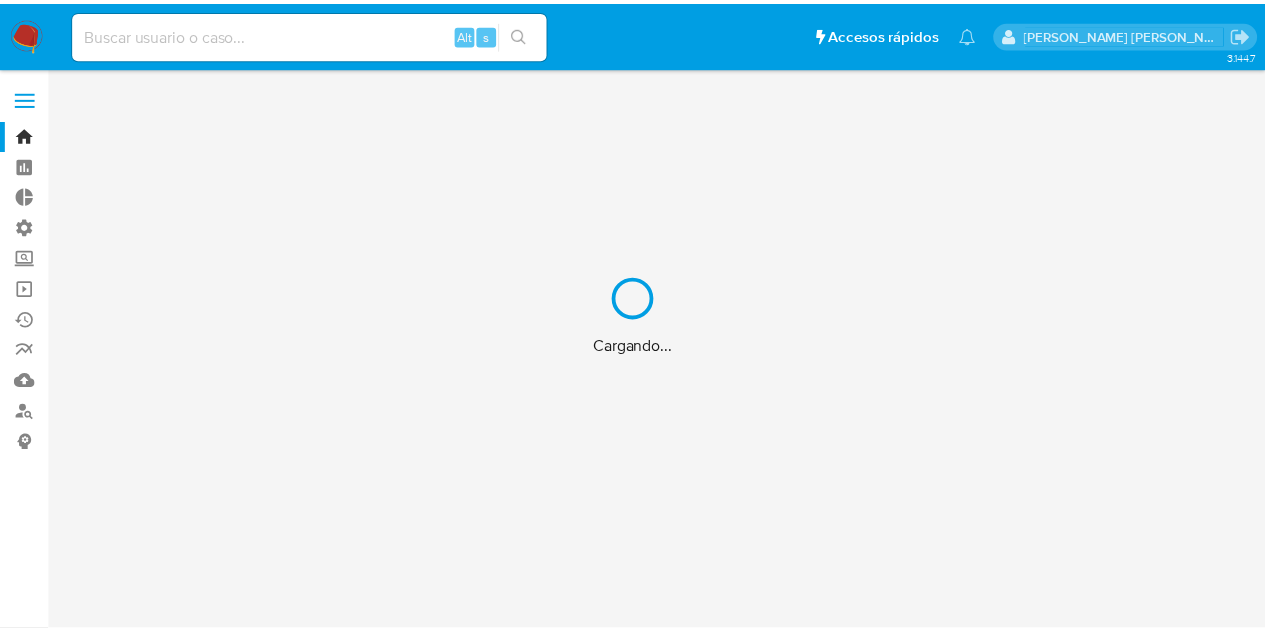 scroll, scrollTop: 0, scrollLeft: 0, axis: both 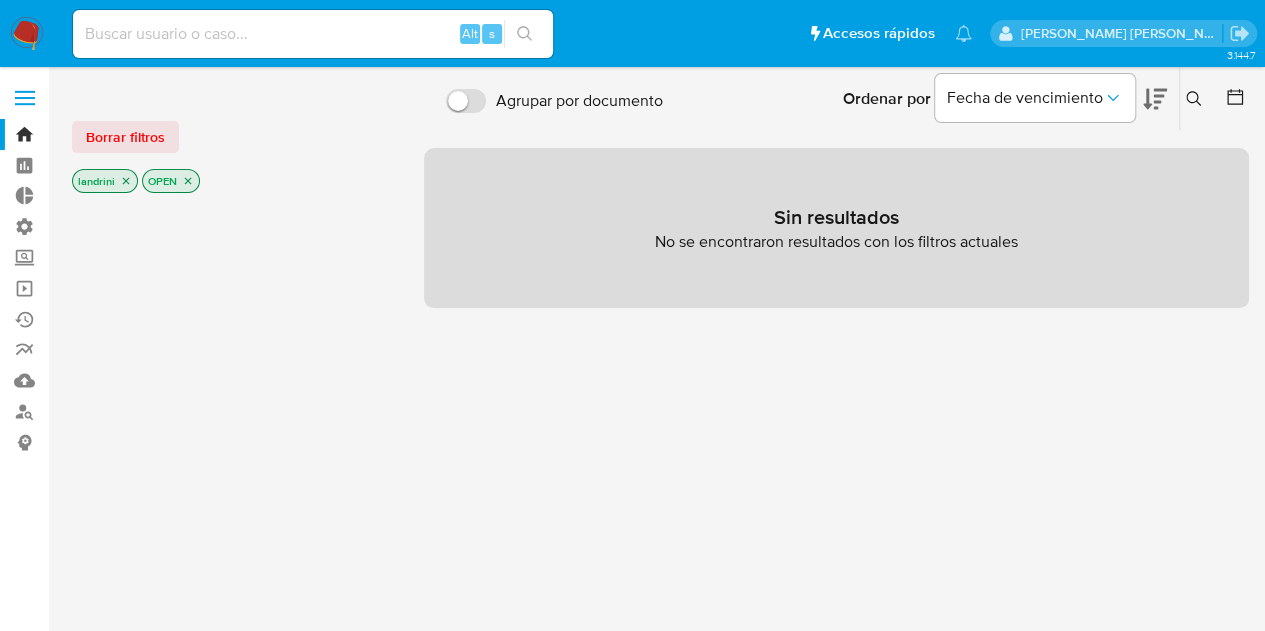 click 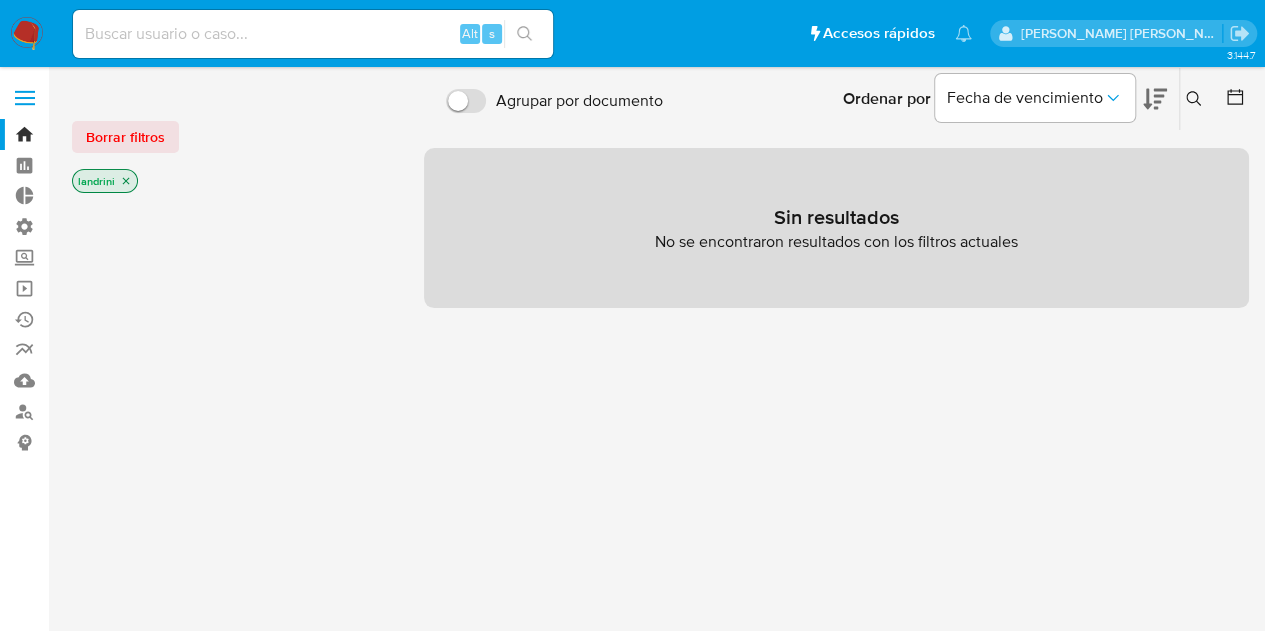 click 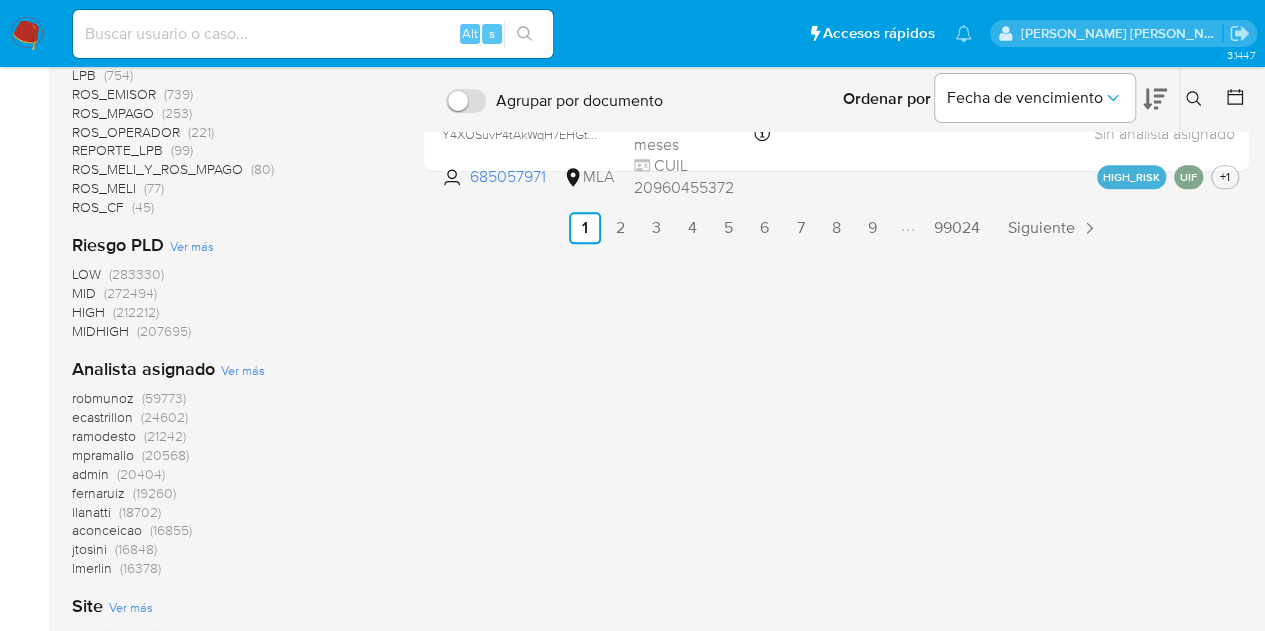 scroll, scrollTop: 1200, scrollLeft: 0, axis: vertical 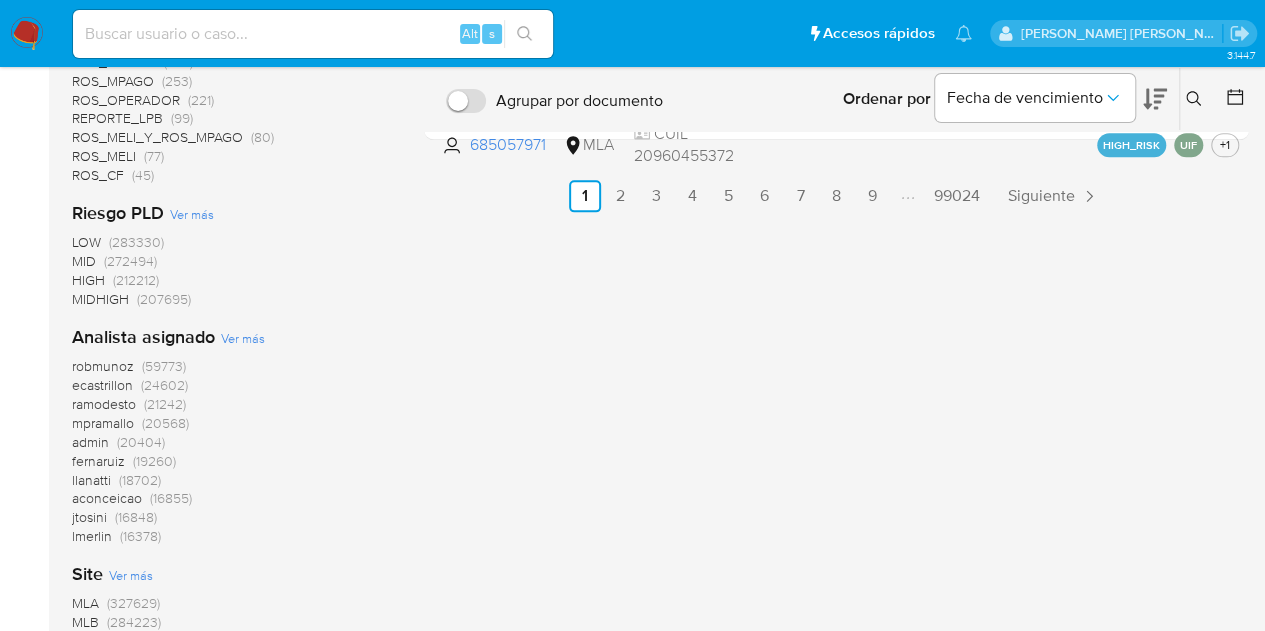 click on "MLB" at bounding box center [85, 622] 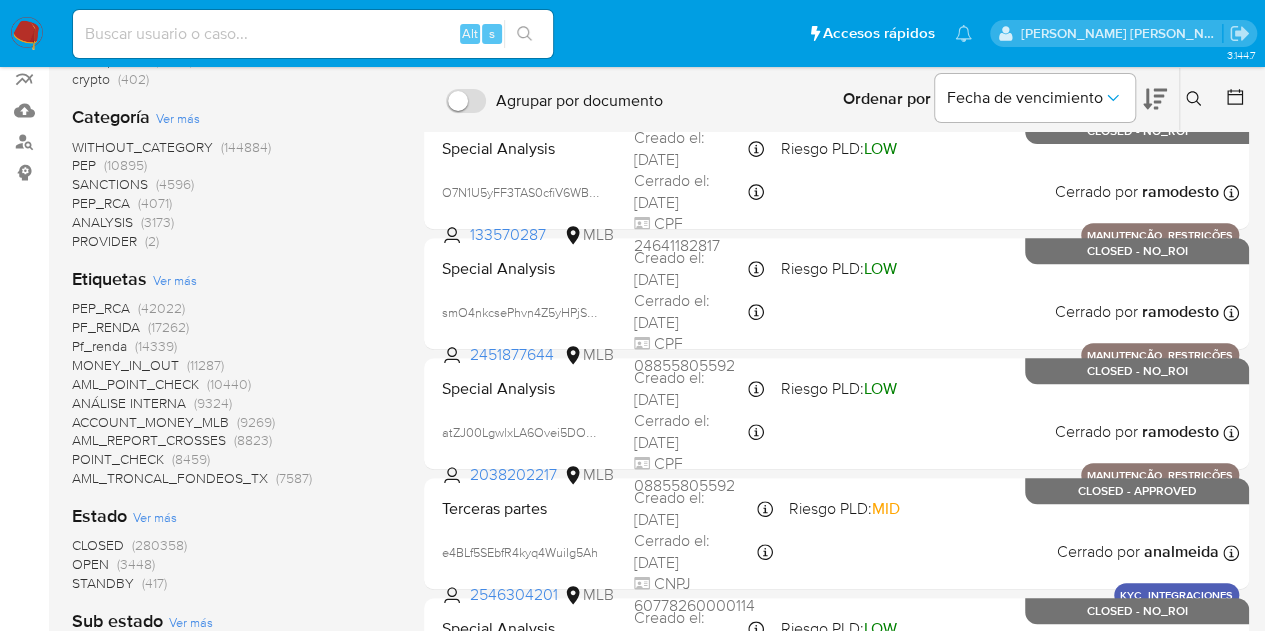 scroll, scrollTop: 462, scrollLeft: 0, axis: vertical 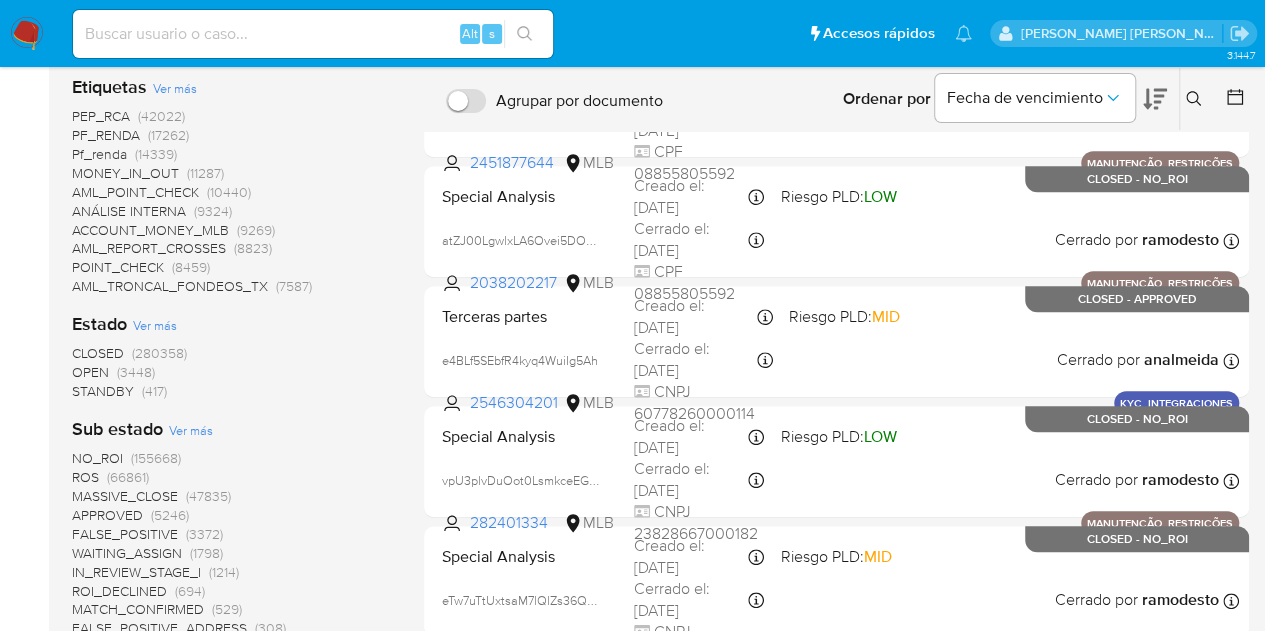 click on "OPEN" at bounding box center (90, 372) 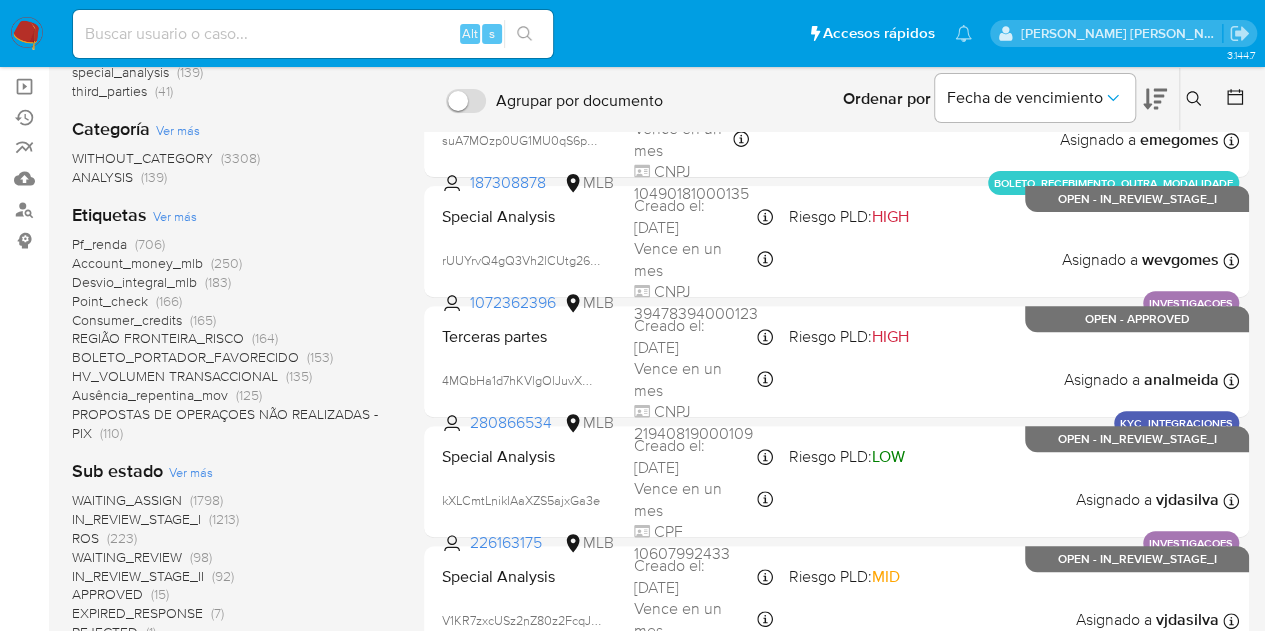 scroll, scrollTop: 0, scrollLeft: 0, axis: both 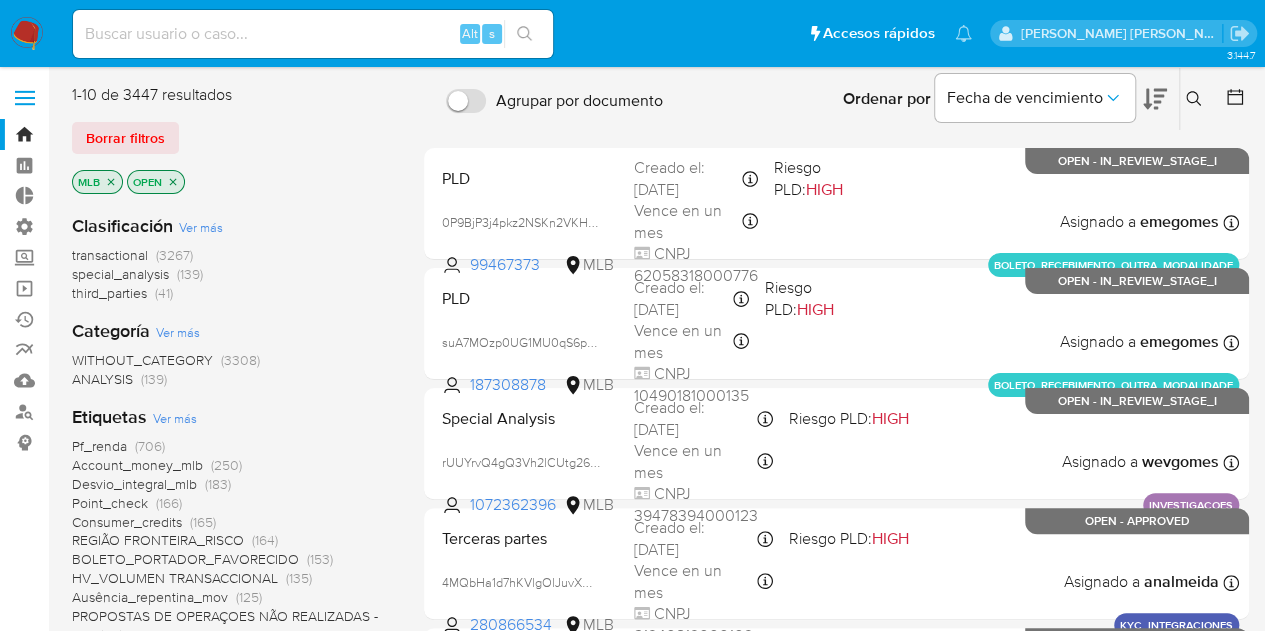 click on "transactional" at bounding box center (110, 255) 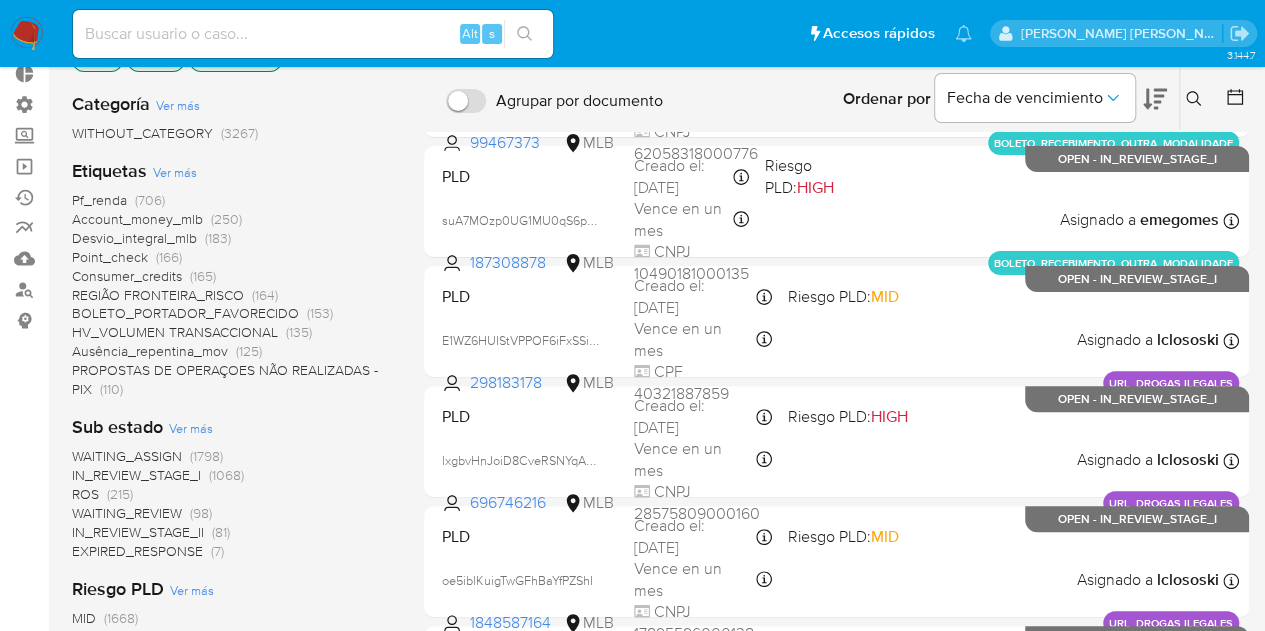 scroll, scrollTop: 0, scrollLeft: 0, axis: both 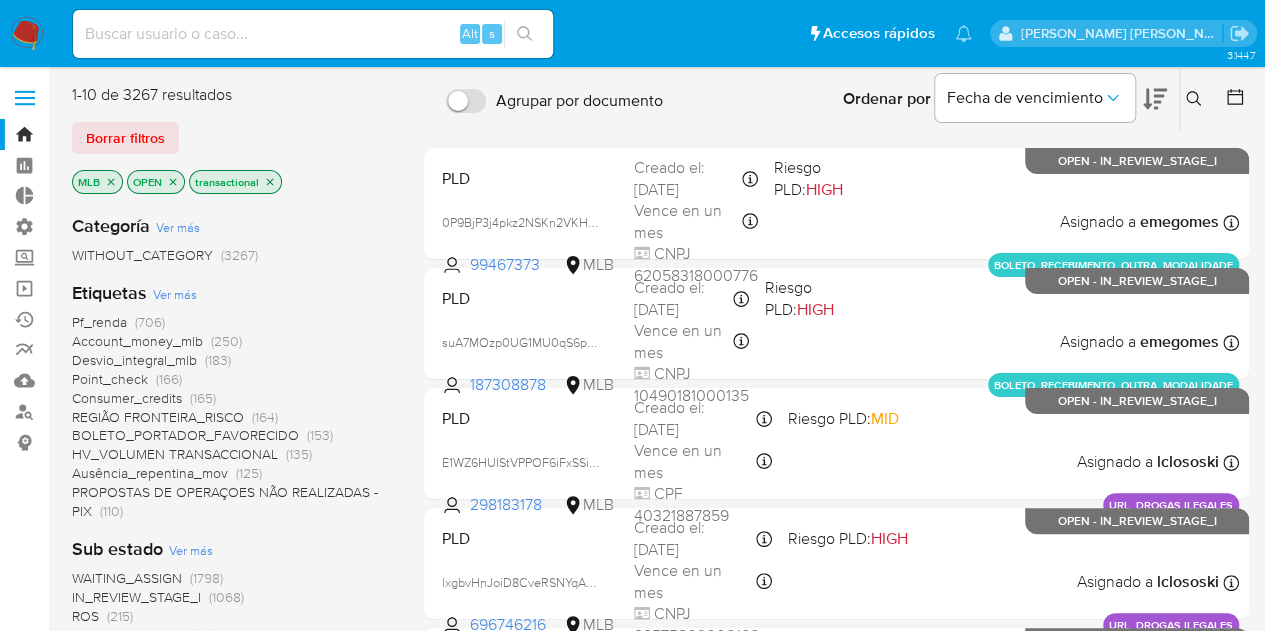 click 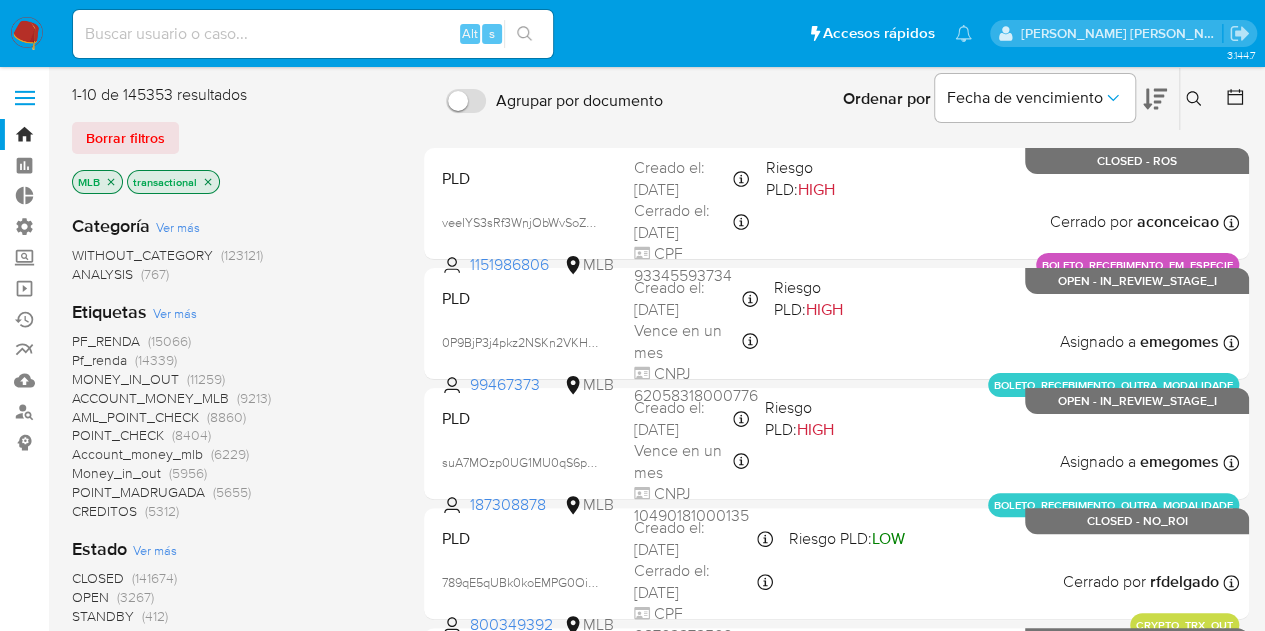 click 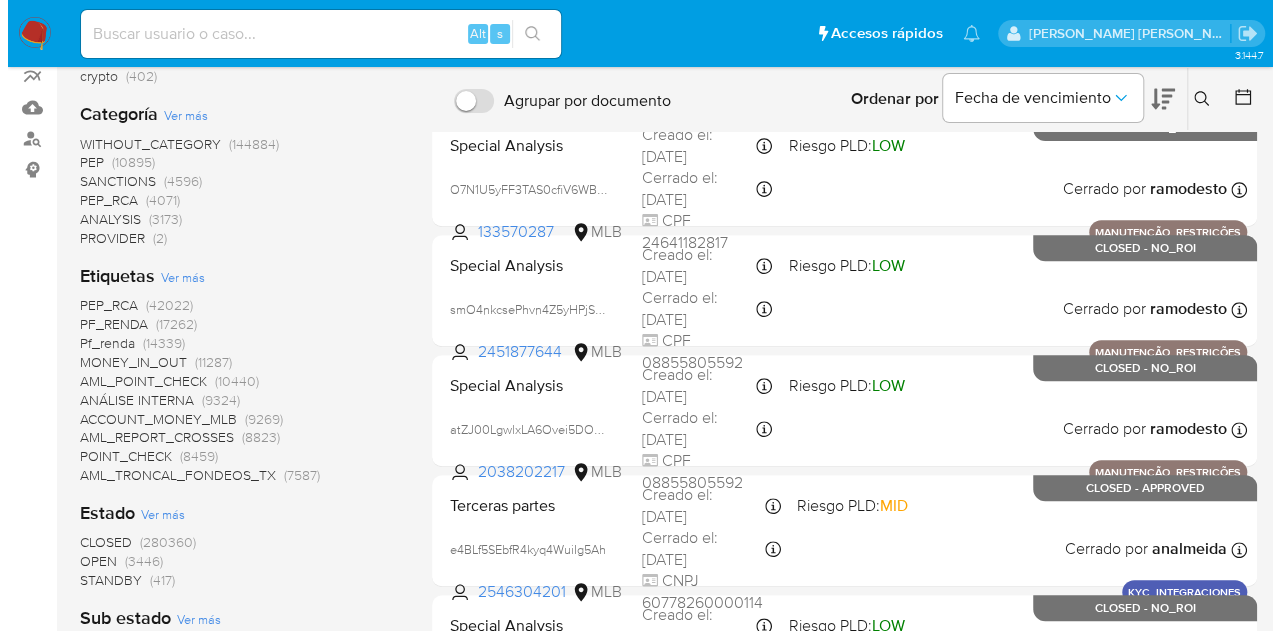 scroll, scrollTop: 300, scrollLeft: 0, axis: vertical 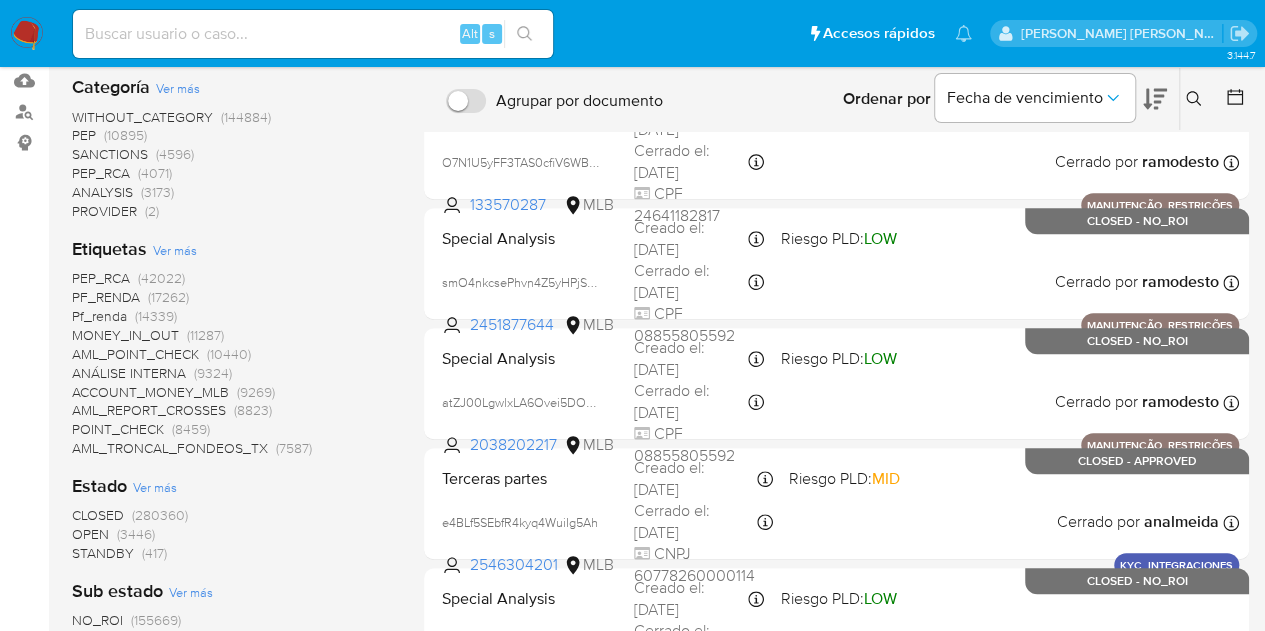 click on "Ver más" at bounding box center [175, 250] 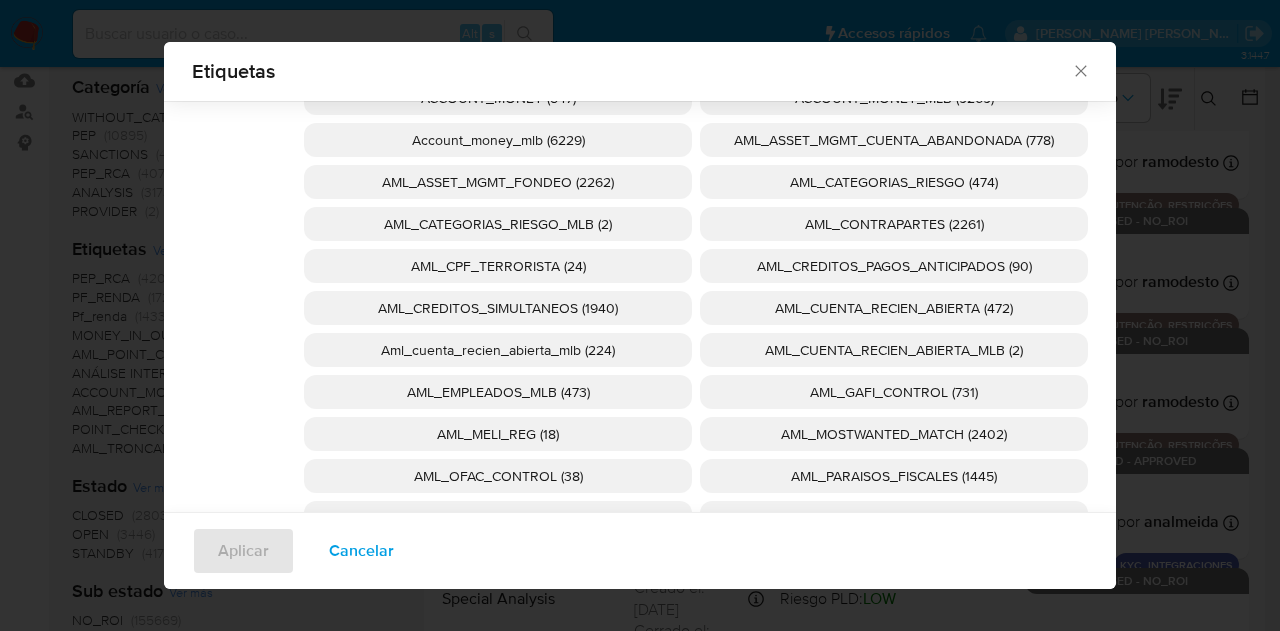 scroll, scrollTop: 0, scrollLeft: 0, axis: both 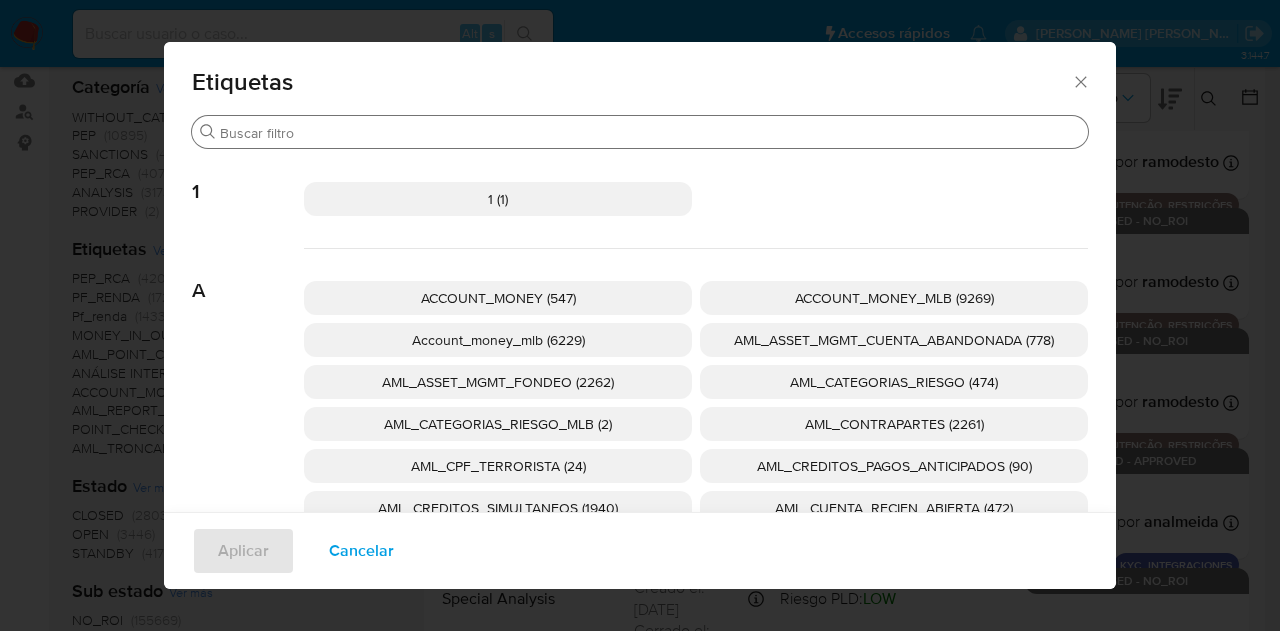 click on "Buscar" at bounding box center [650, 133] 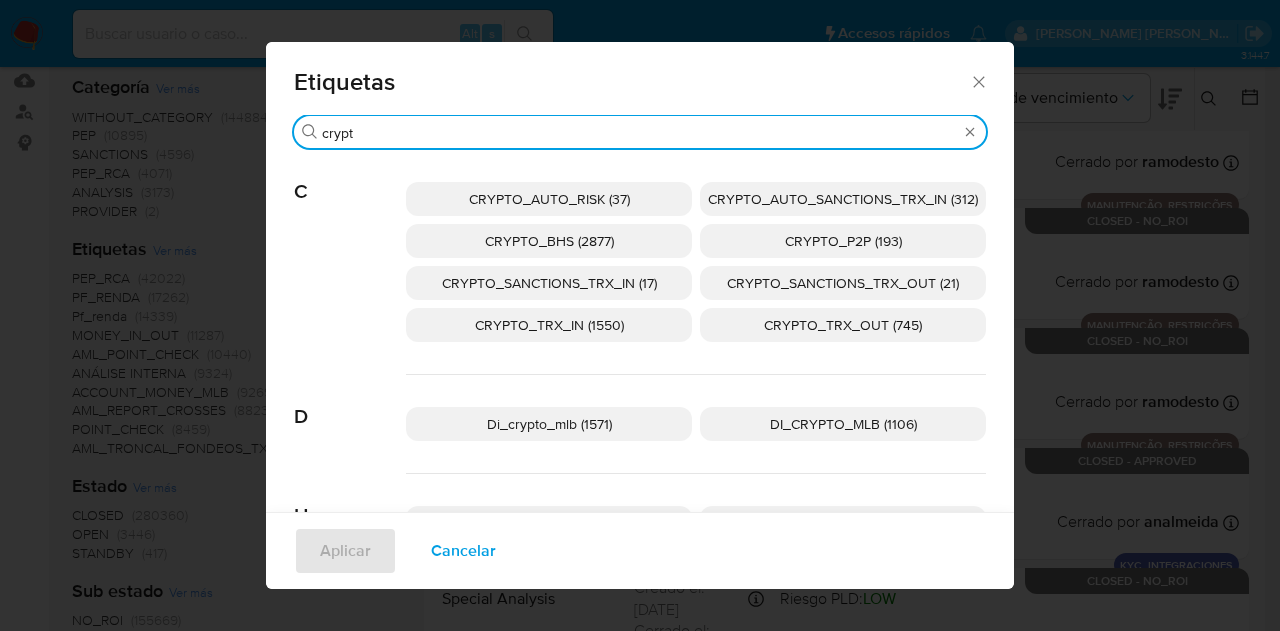 type on "crypt" 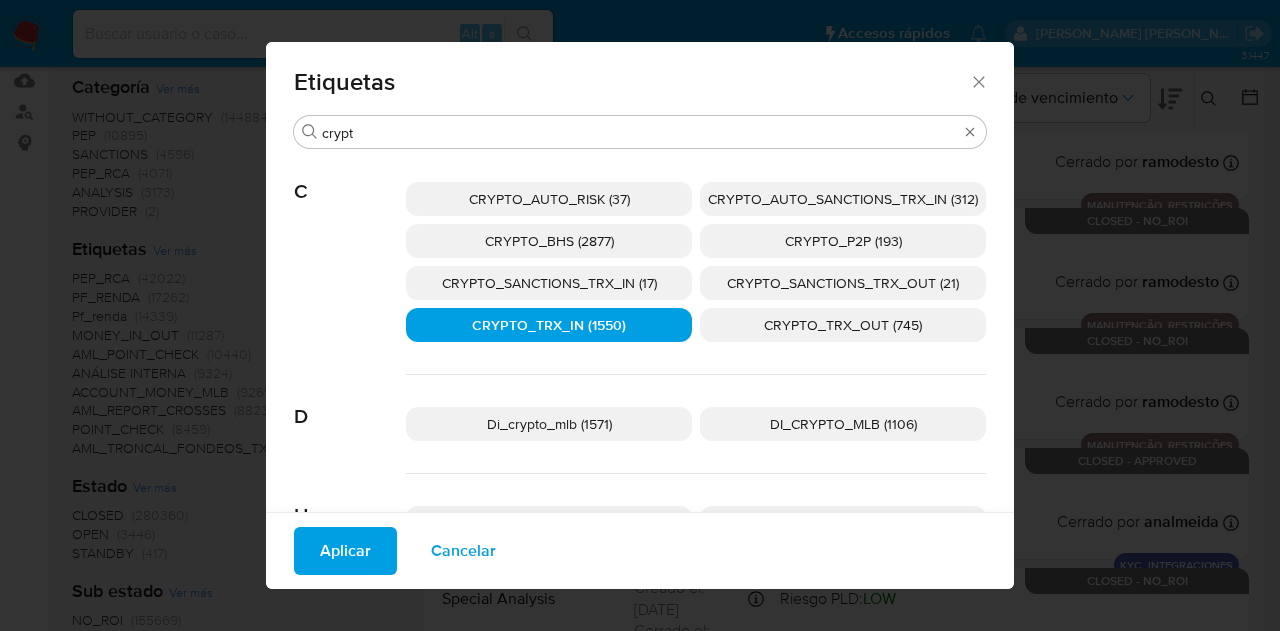 click on "CRYPTO_TRX_OUT (745)" at bounding box center [843, 325] 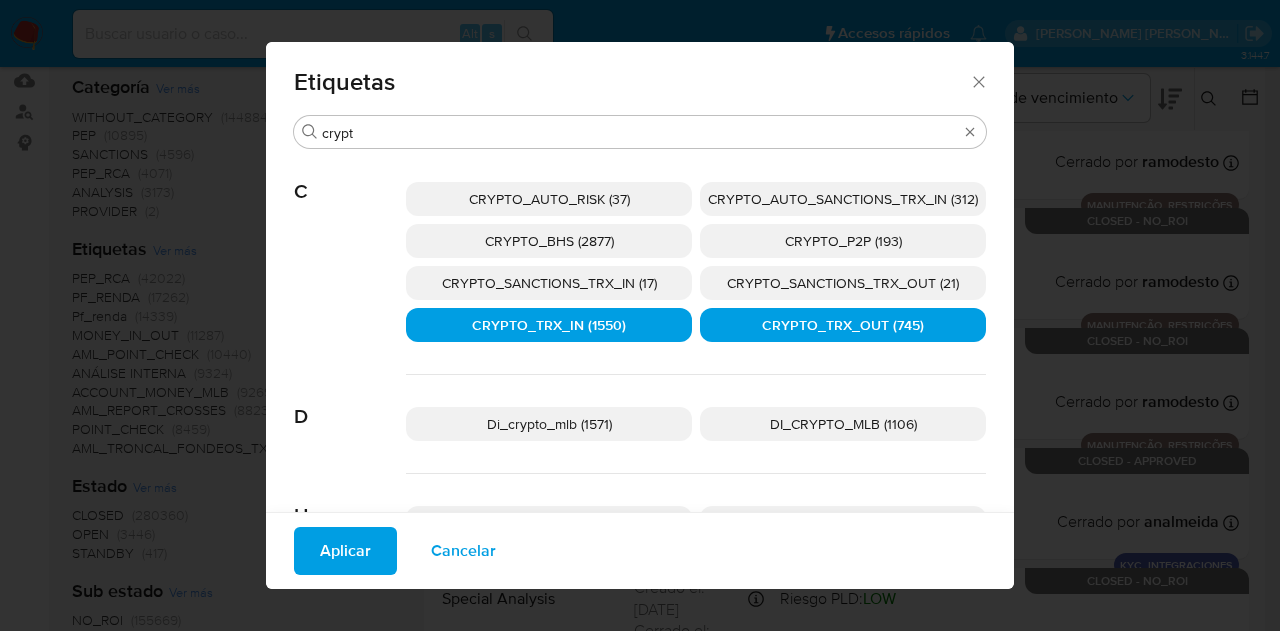 click on "CRYPTO_BHS (2877)" at bounding box center (549, 241) 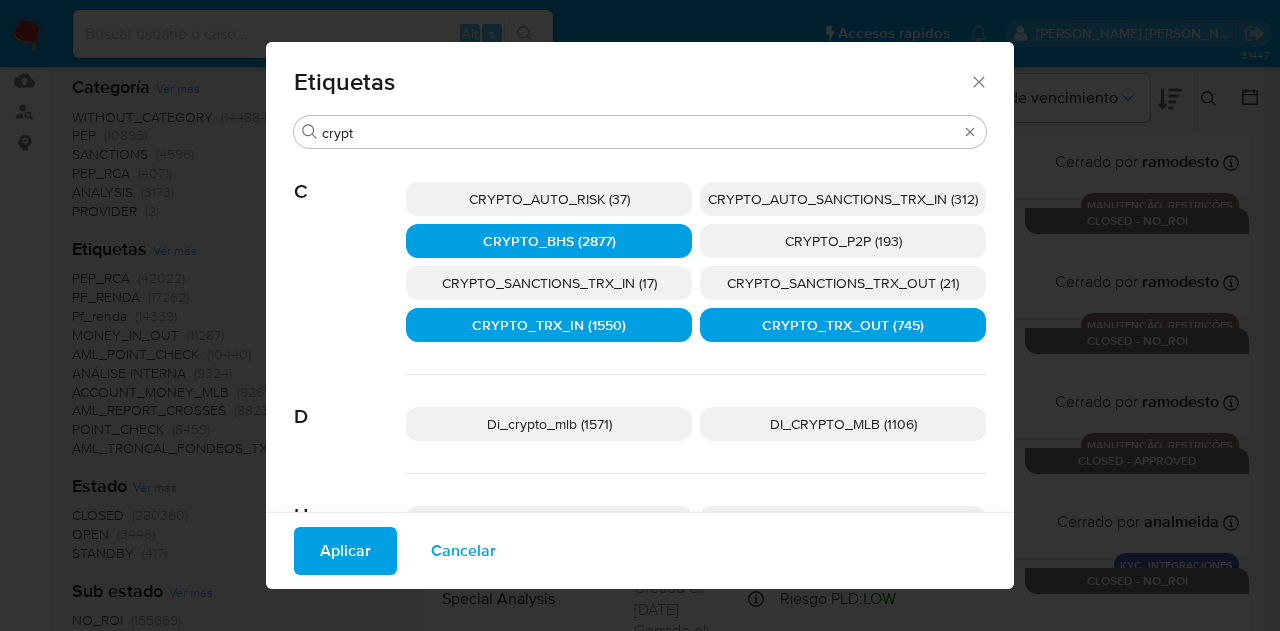 click on "Aplicar" at bounding box center (345, 551) 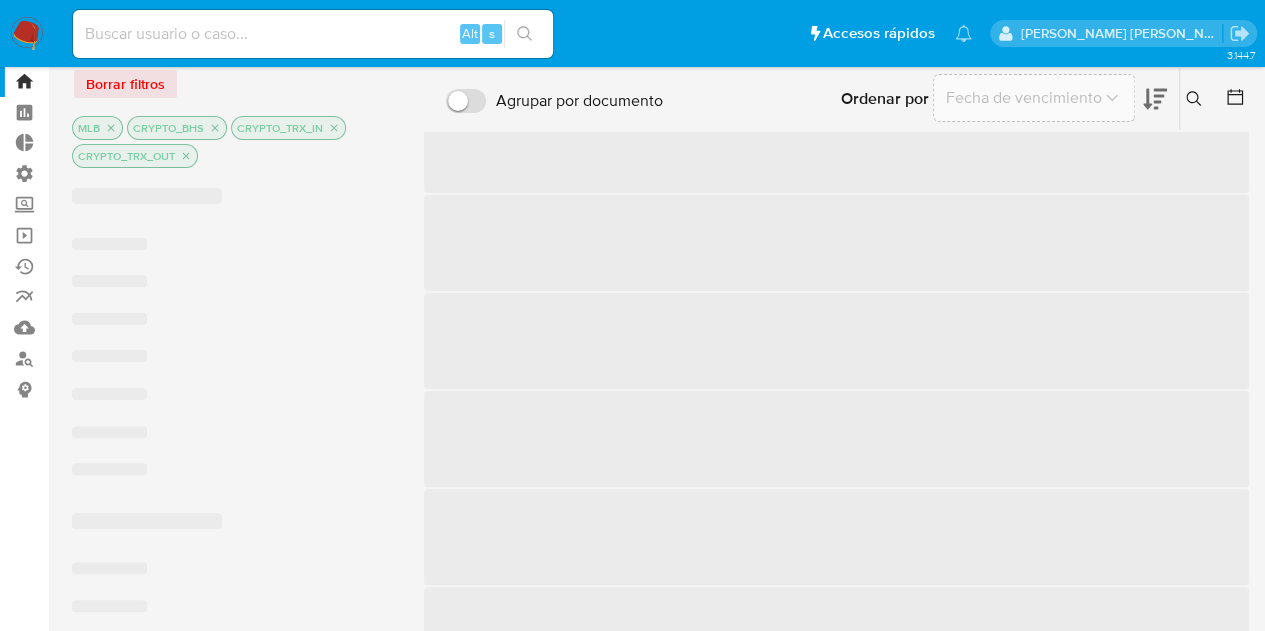 scroll, scrollTop: 0, scrollLeft: 0, axis: both 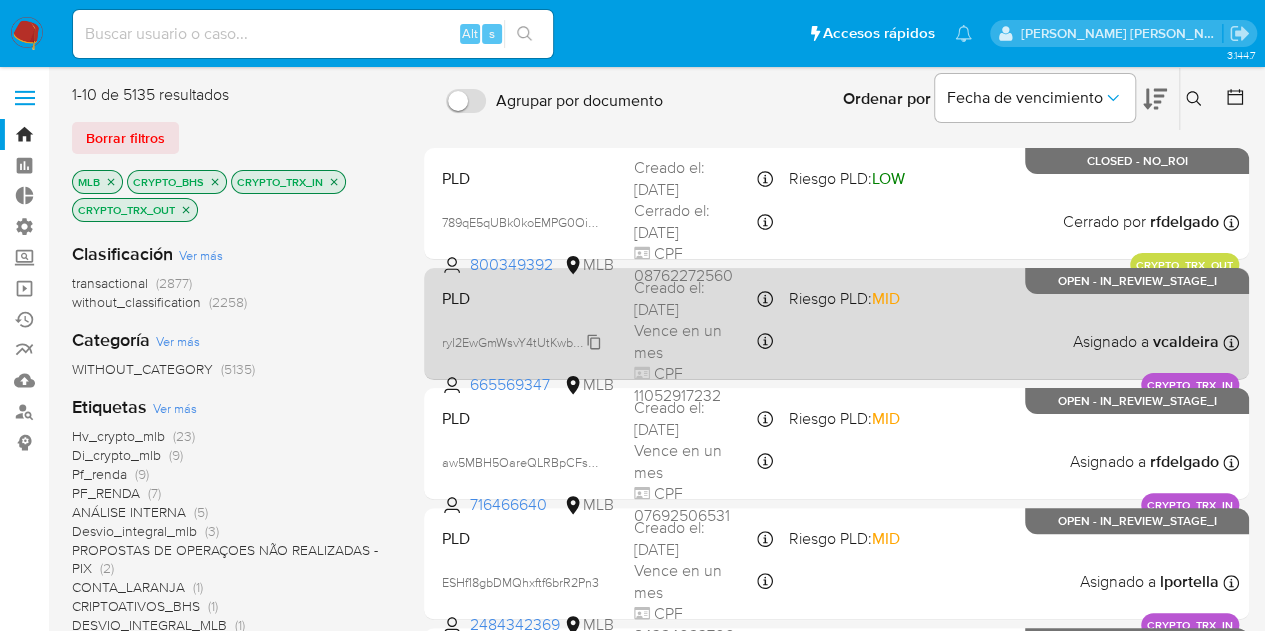 click on "ryI2EwGmWsvY4tUtKwbO91uQ" at bounding box center [526, 341] 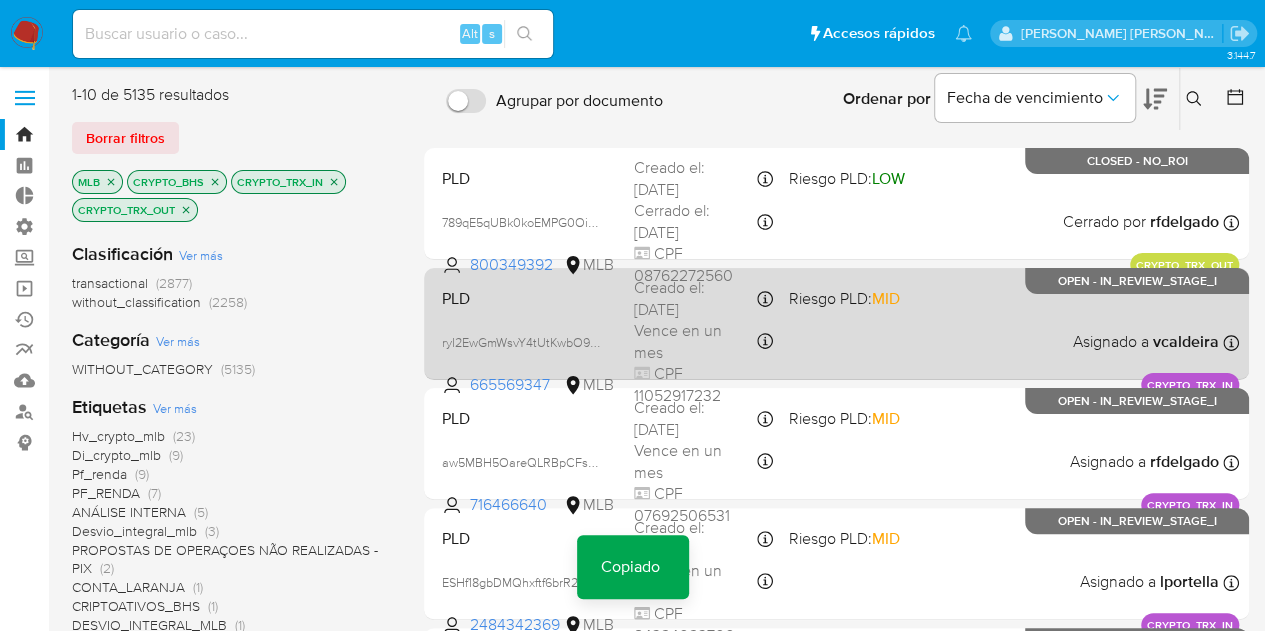 click on "PLD" at bounding box center [530, 297] 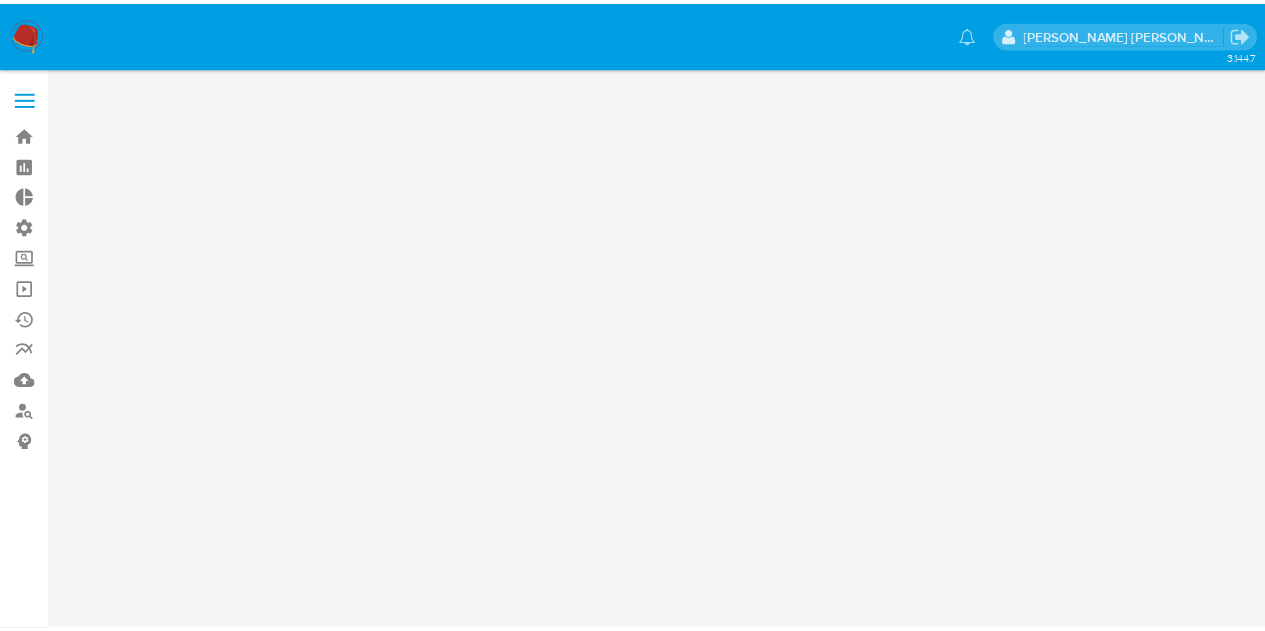 scroll, scrollTop: 0, scrollLeft: 0, axis: both 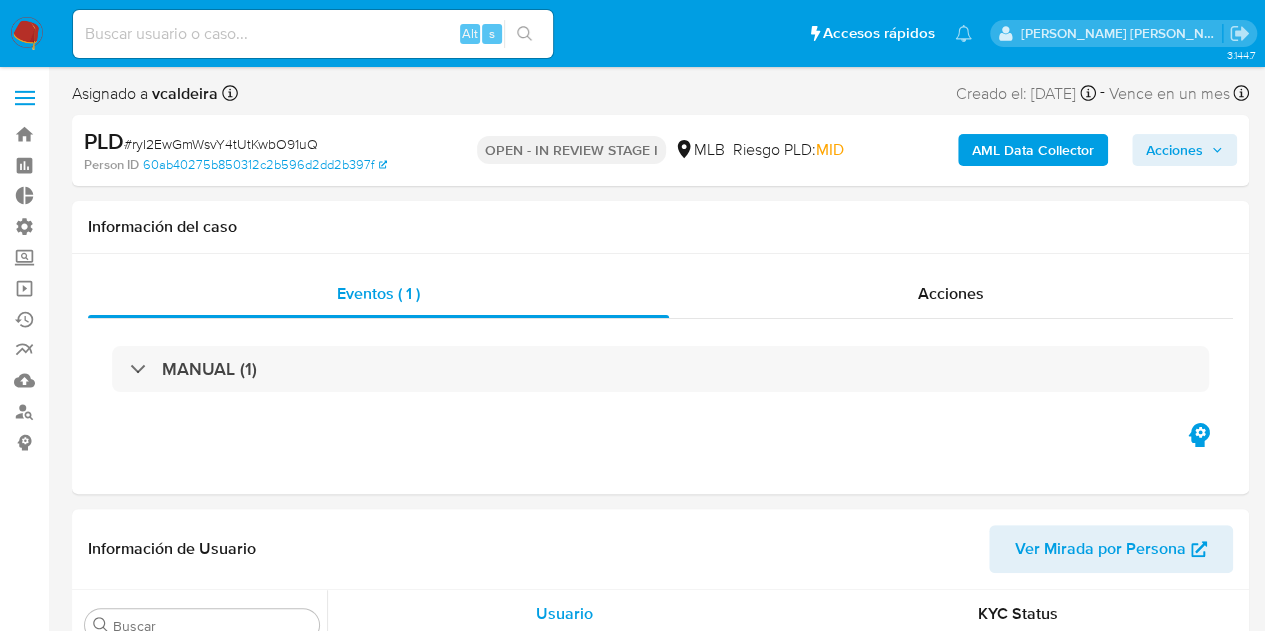 select on "10" 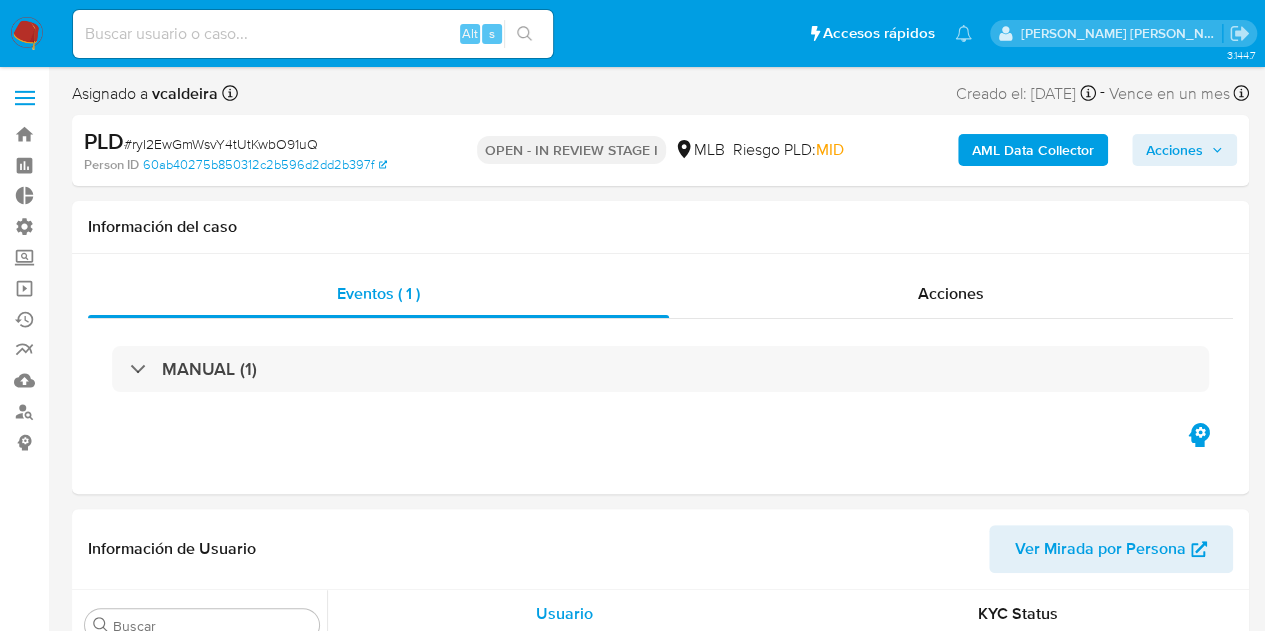 scroll, scrollTop: 845, scrollLeft: 0, axis: vertical 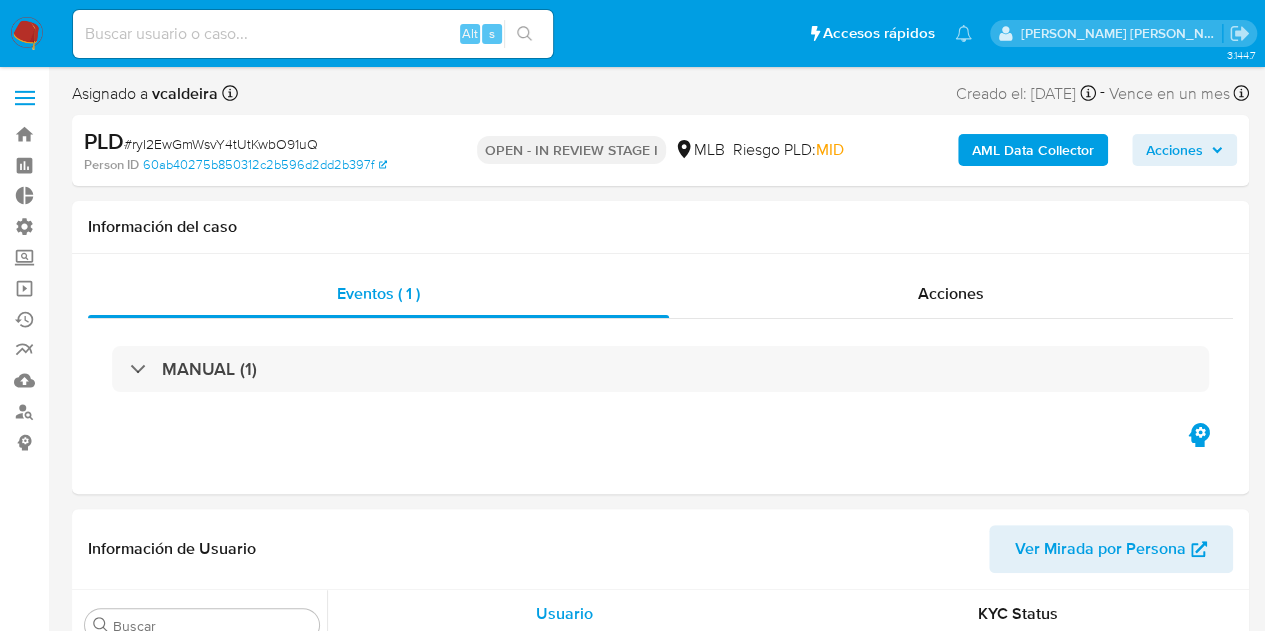 click on "# ryI2EwGmWsvY4tUtKwbO91uQ" at bounding box center (221, 144) 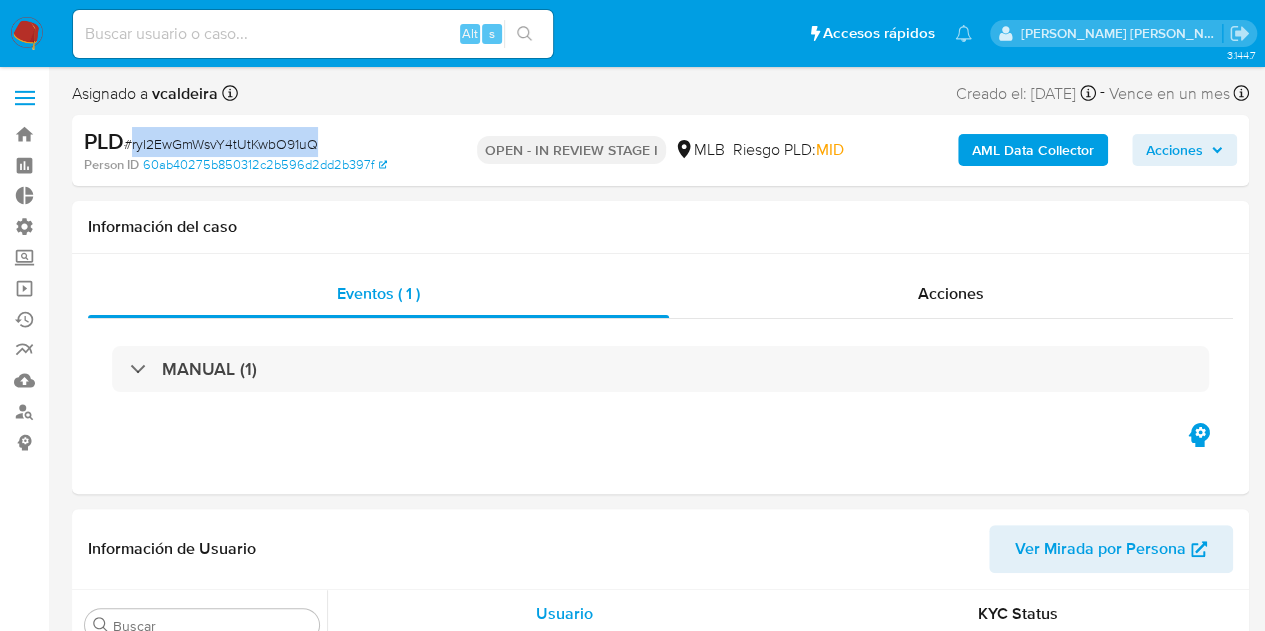 click on "# ryI2EwGmWsvY4tUtKwbO91uQ" at bounding box center [221, 144] 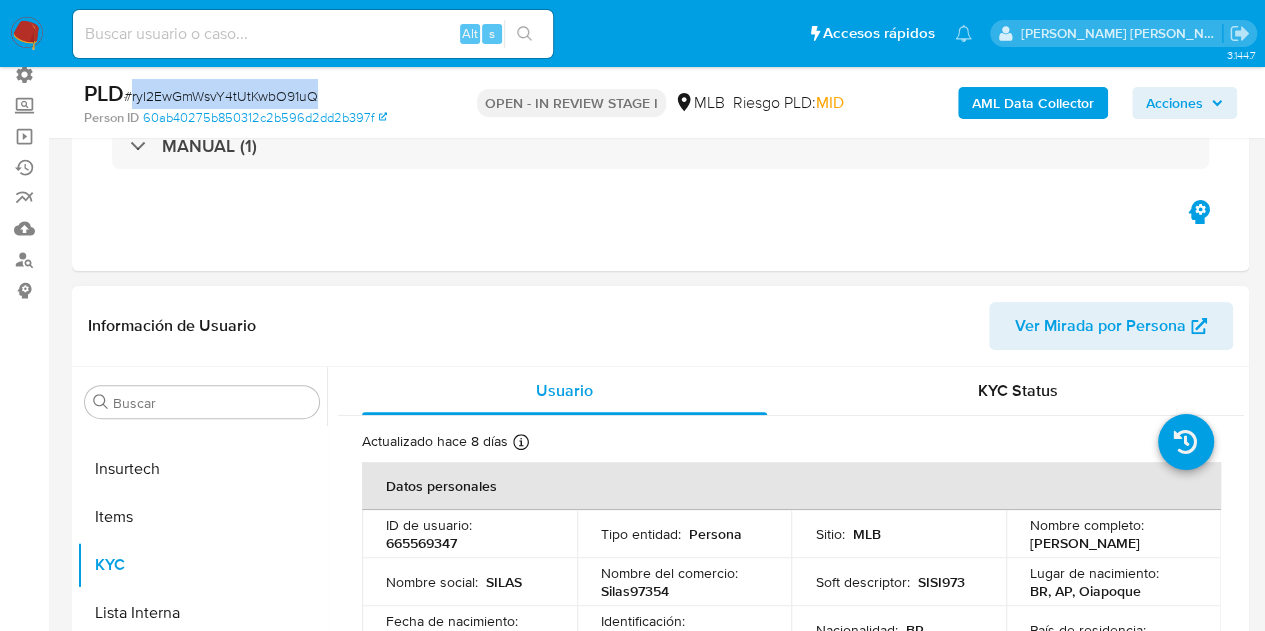 scroll, scrollTop: 300, scrollLeft: 0, axis: vertical 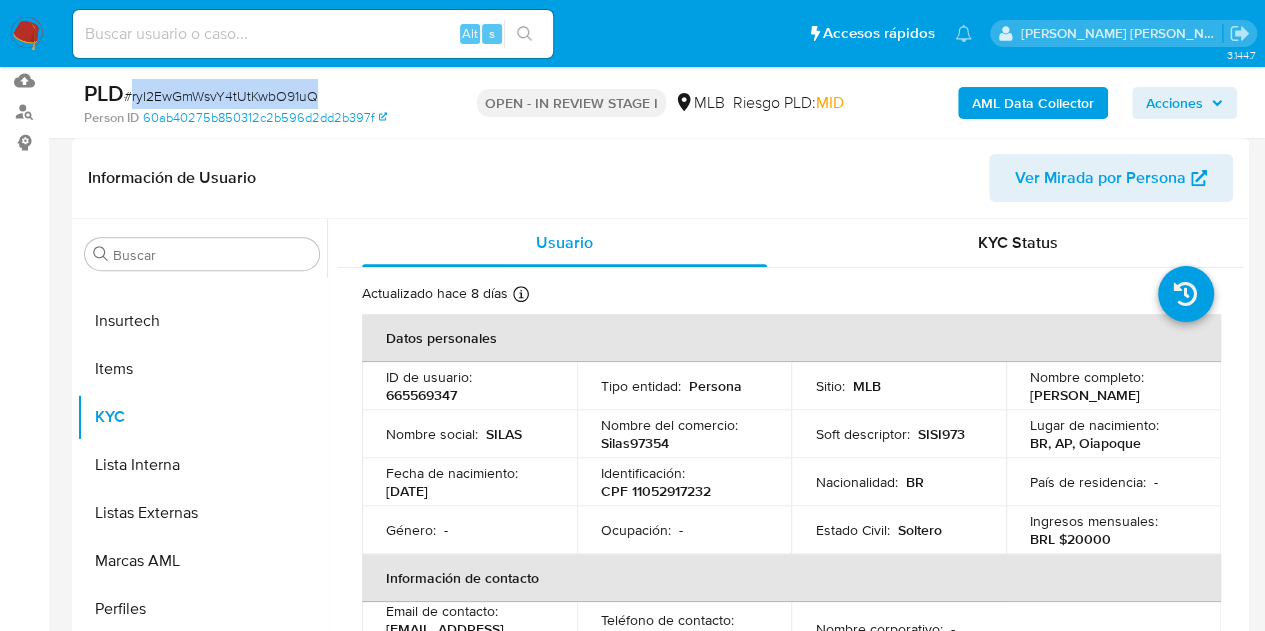 click on "665569347" at bounding box center (421, 395) 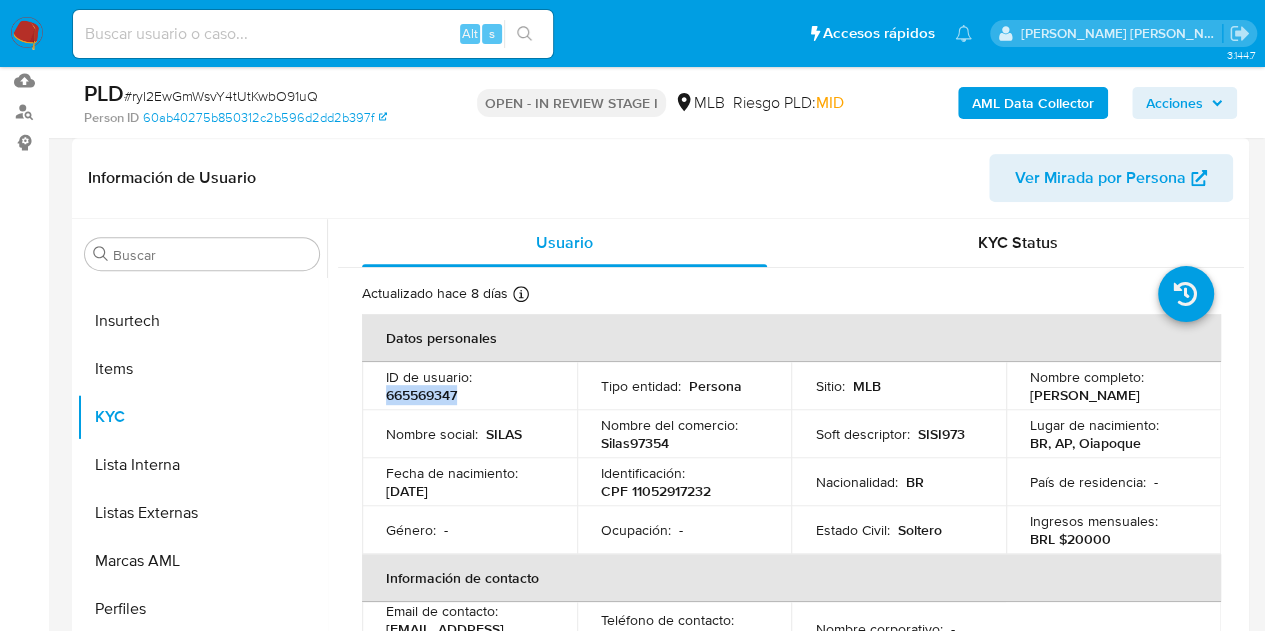 click on "665569347" at bounding box center (421, 395) 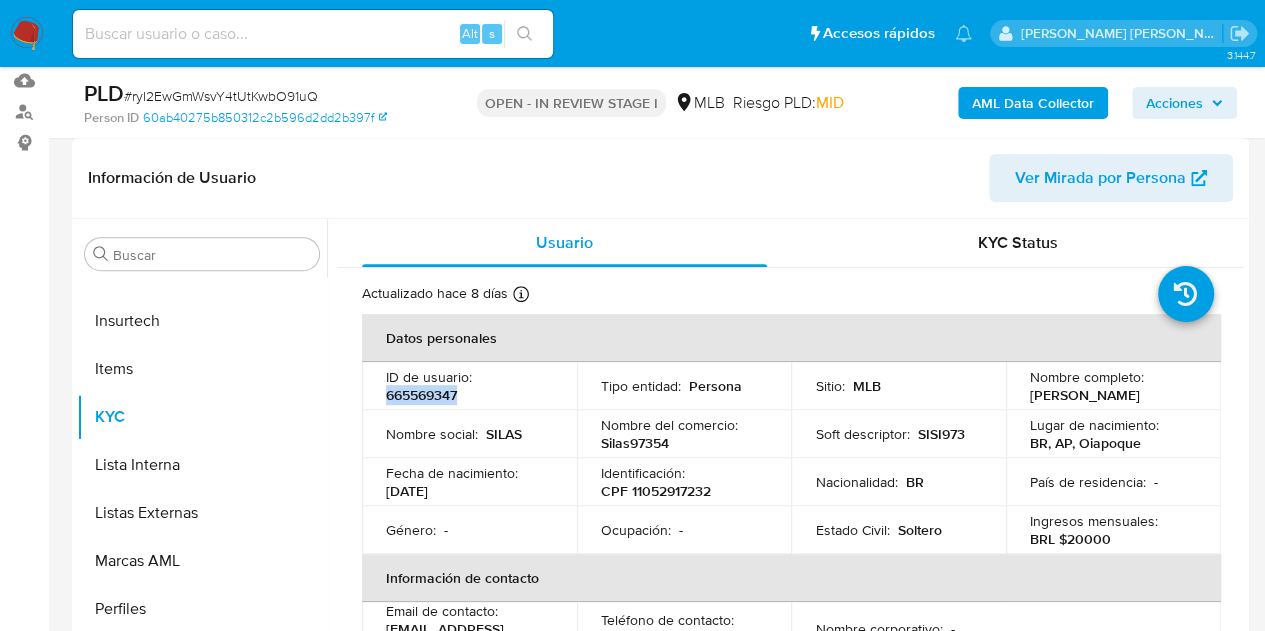 copy on "665569347" 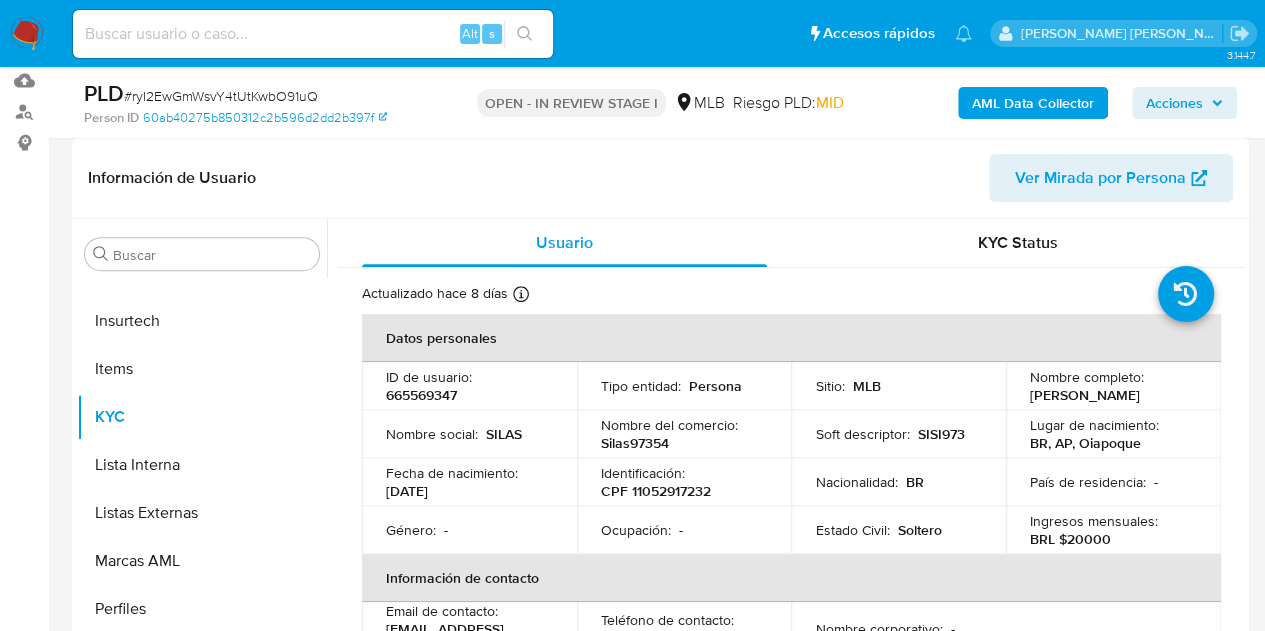 click on "Identificación :    CPF 11052917232" at bounding box center (684, 482) 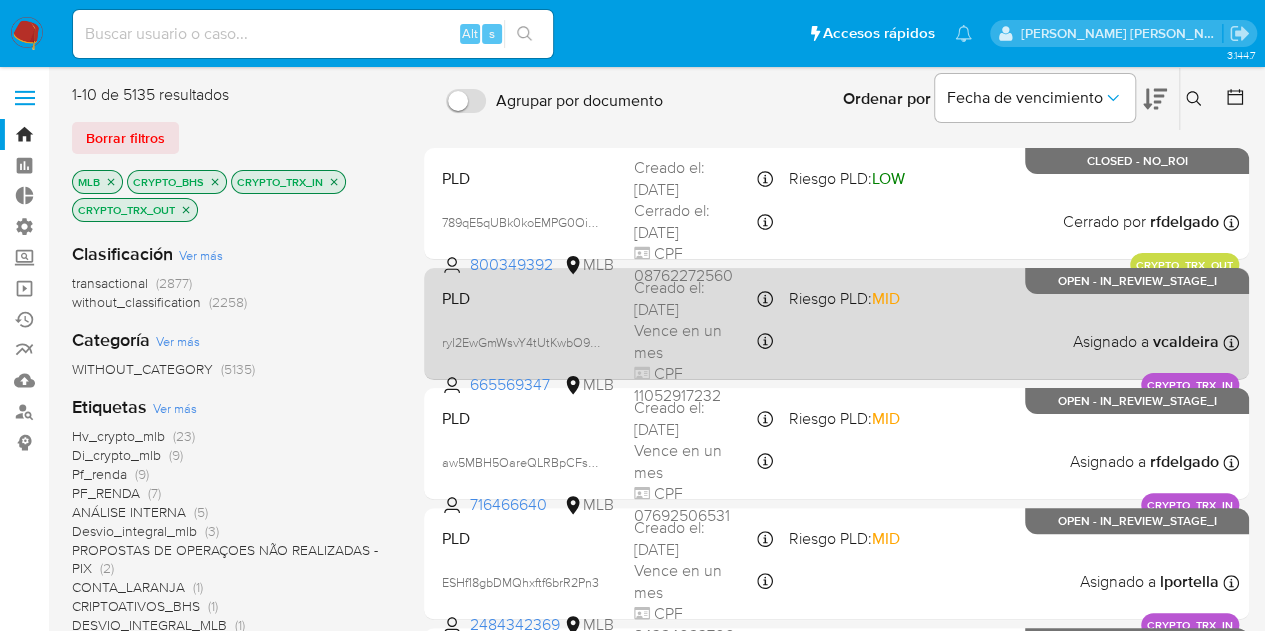 scroll, scrollTop: 100, scrollLeft: 0, axis: vertical 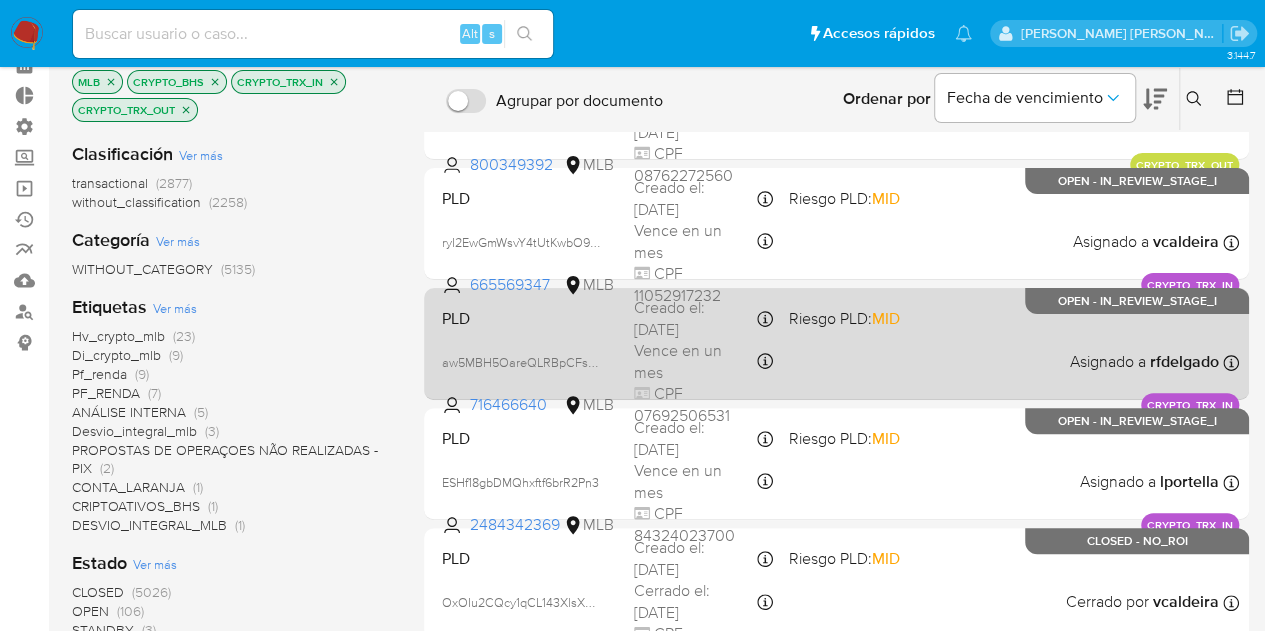 click on "PLD" at bounding box center [530, 317] 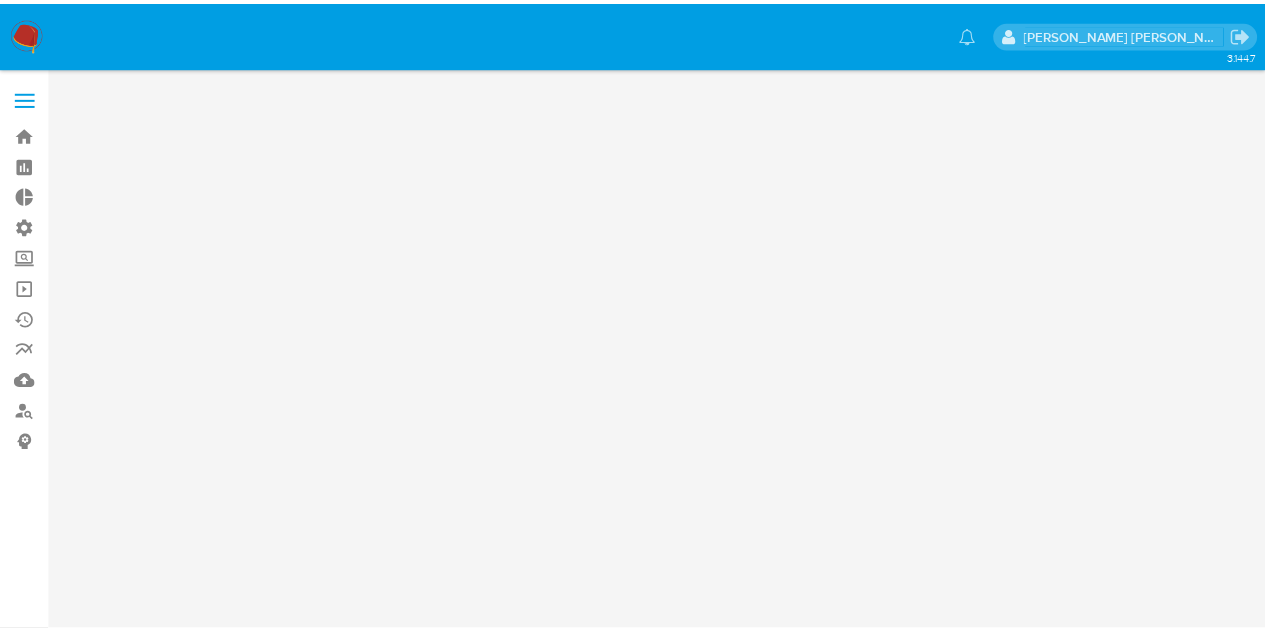 scroll, scrollTop: 0, scrollLeft: 0, axis: both 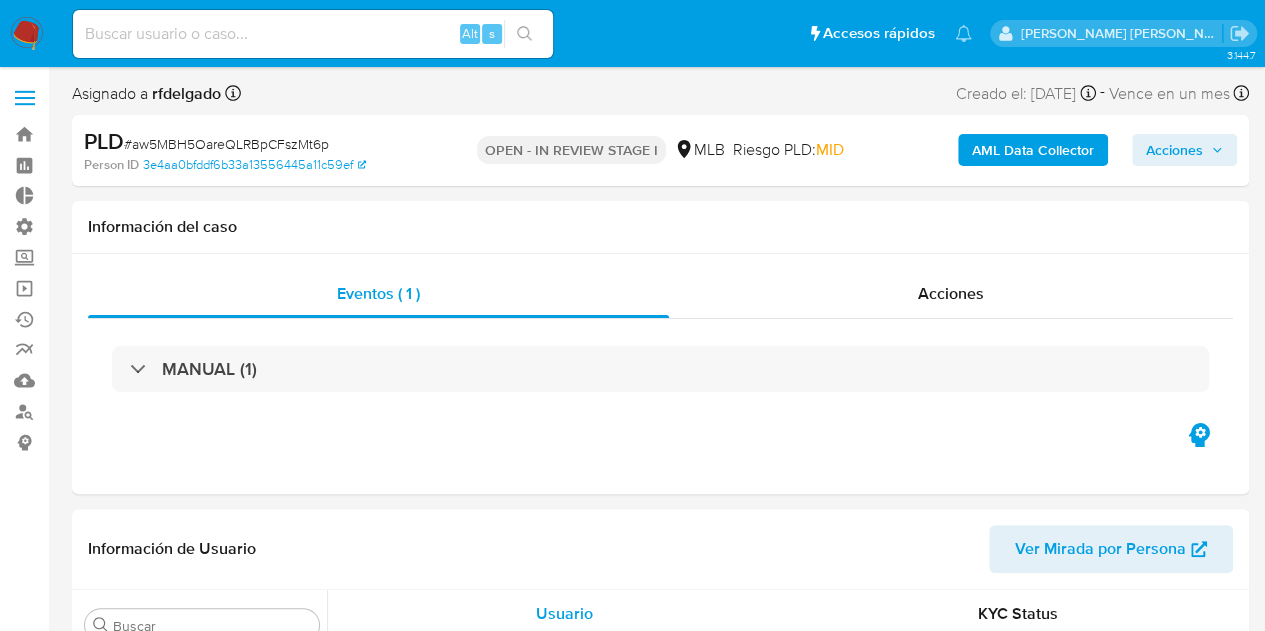 click on "# aw5MBH5OareQLRBpCFszMt6p" at bounding box center [226, 144] 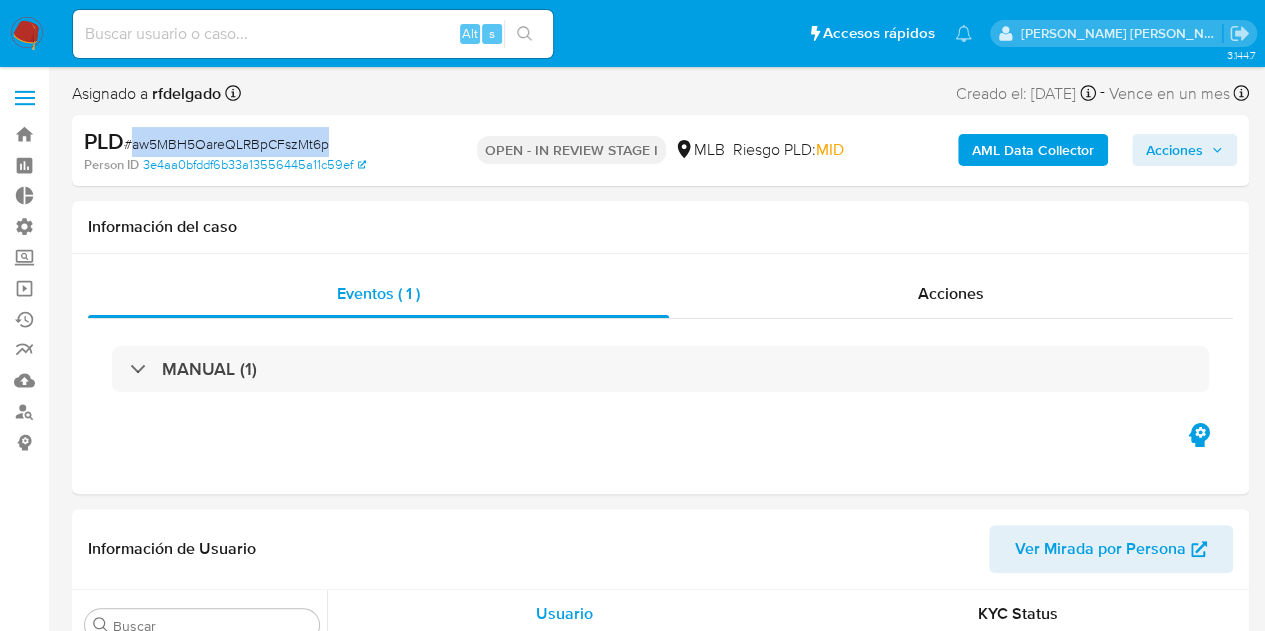 click on "# aw5MBH5OareQLRBpCFszMt6p" at bounding box center [226, 144] 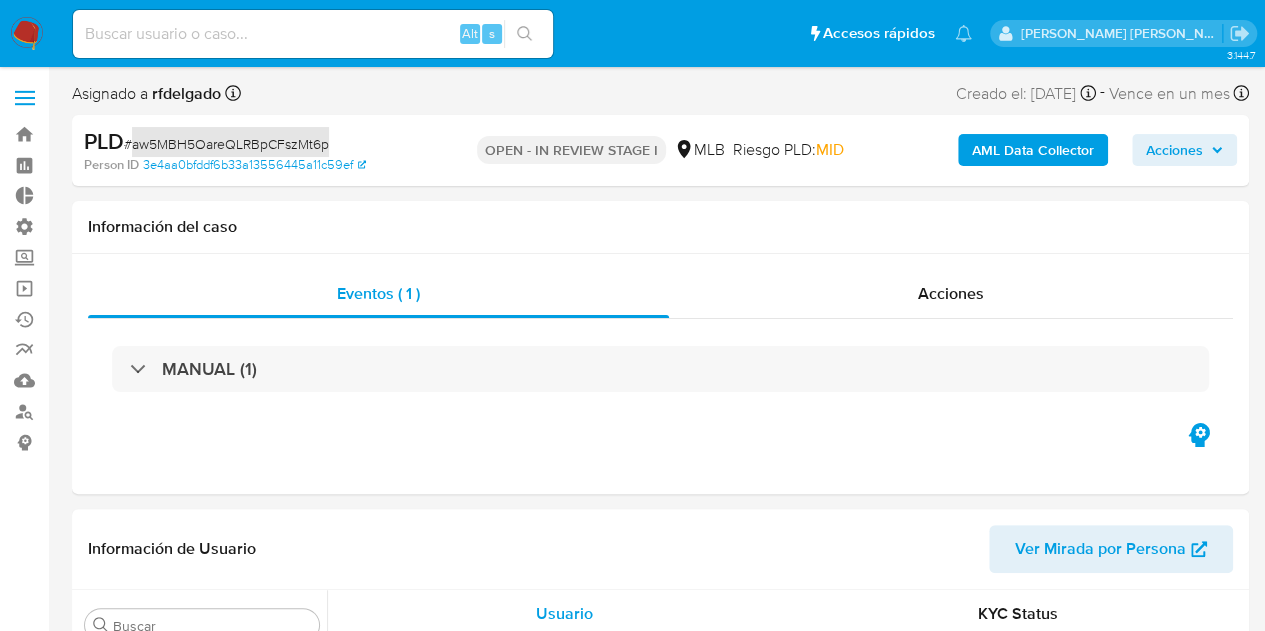 select on "10" 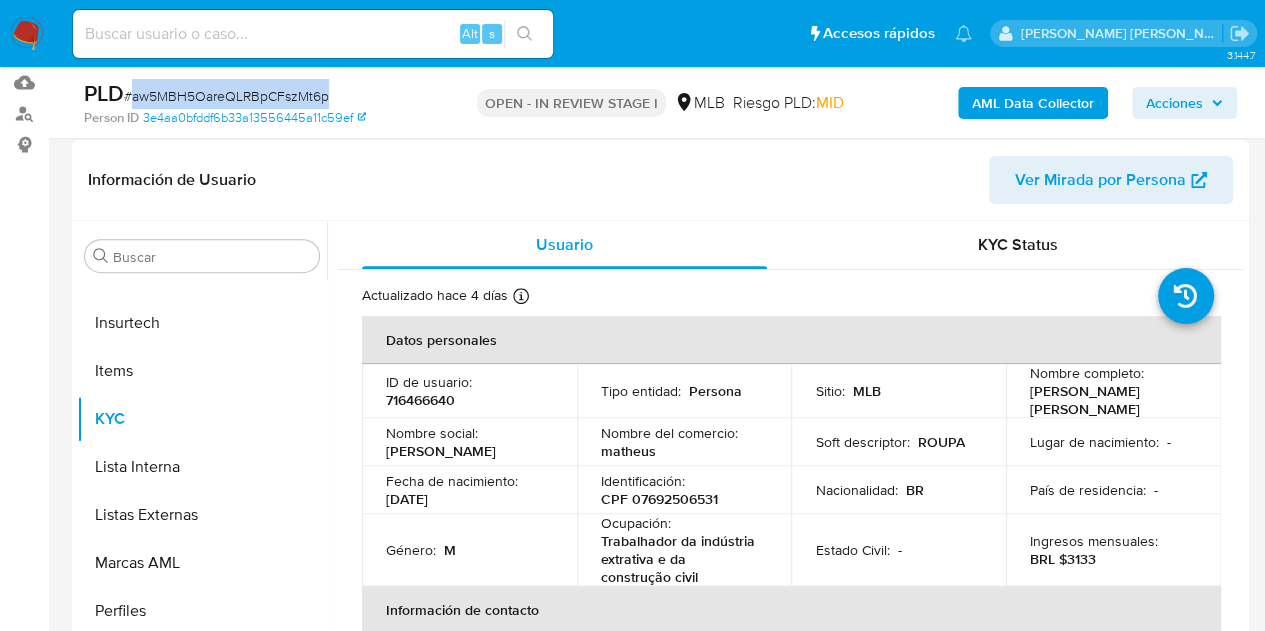 scroll, scrollTop: 300, scrollLeft: 0, axis: vertical 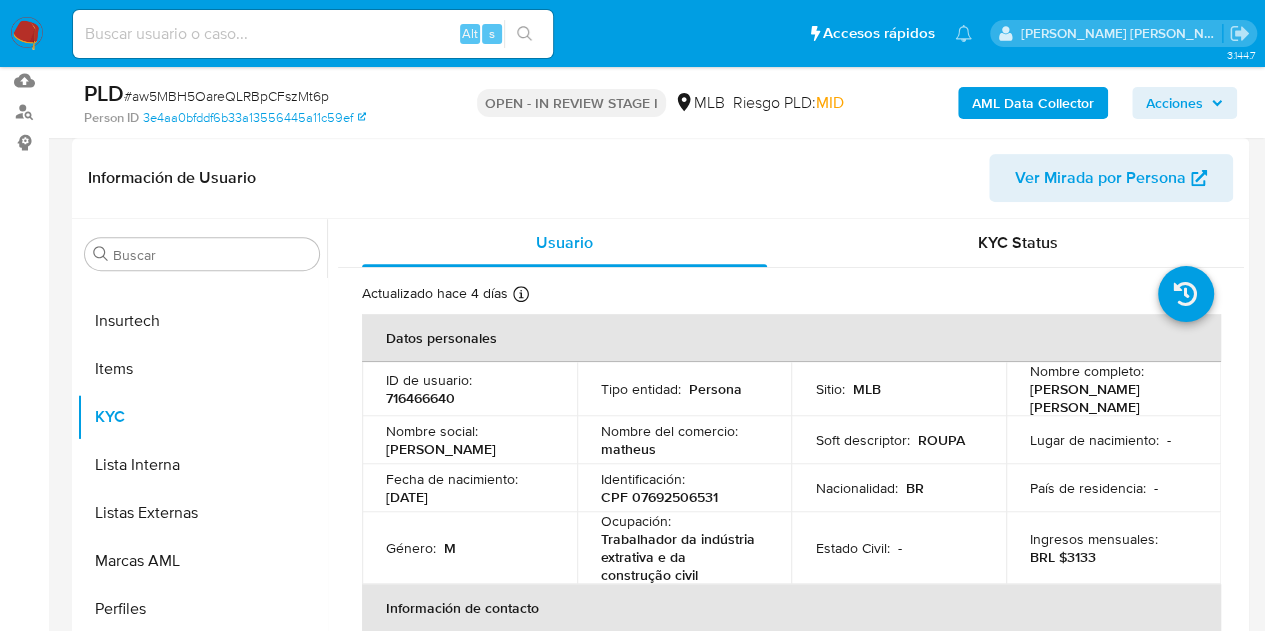 click on "716466640" at bounding box center (420, 398) 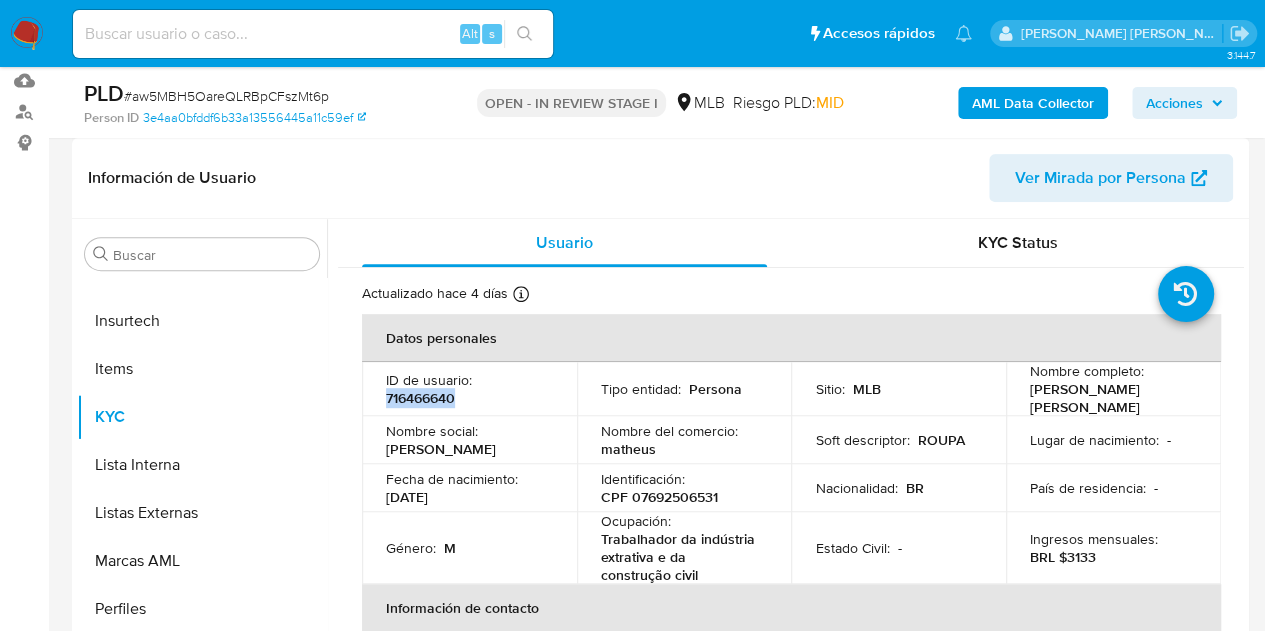 click on "716466640" at bounding box center [420, 398] 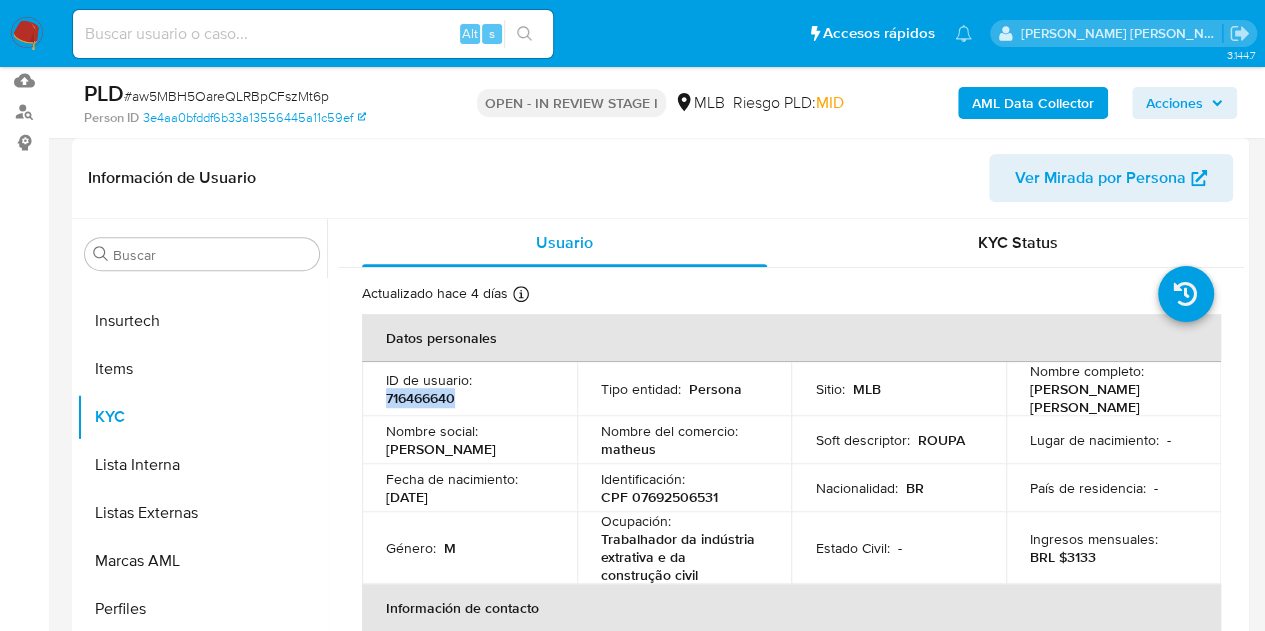 copy on "716466640" 